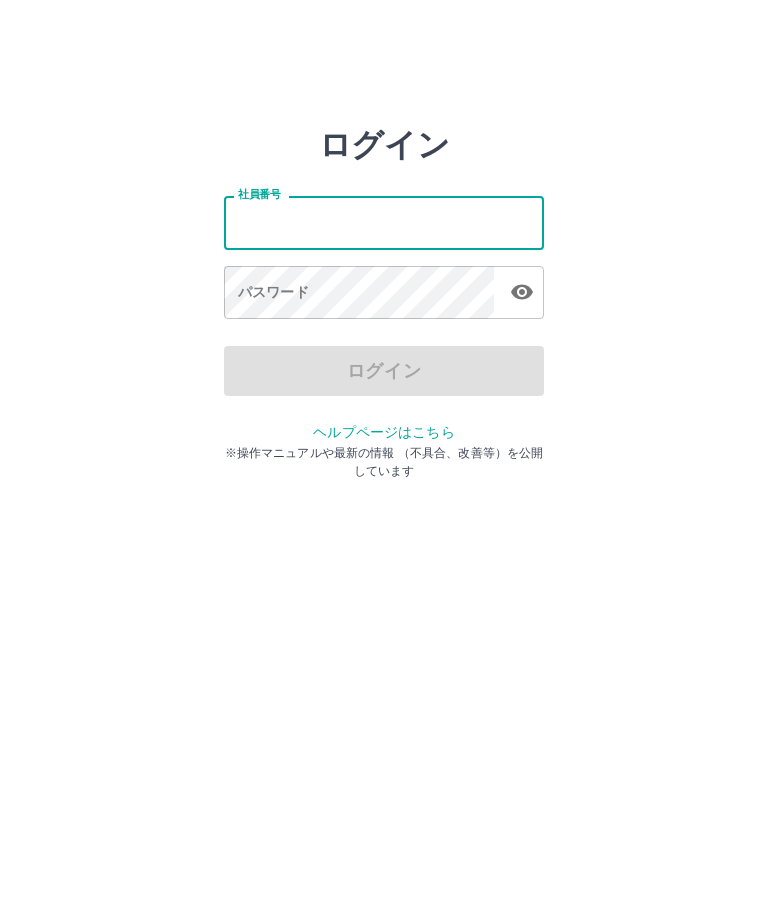 scroll, scrollTop: 0, scrollLeft: 0, axis: both 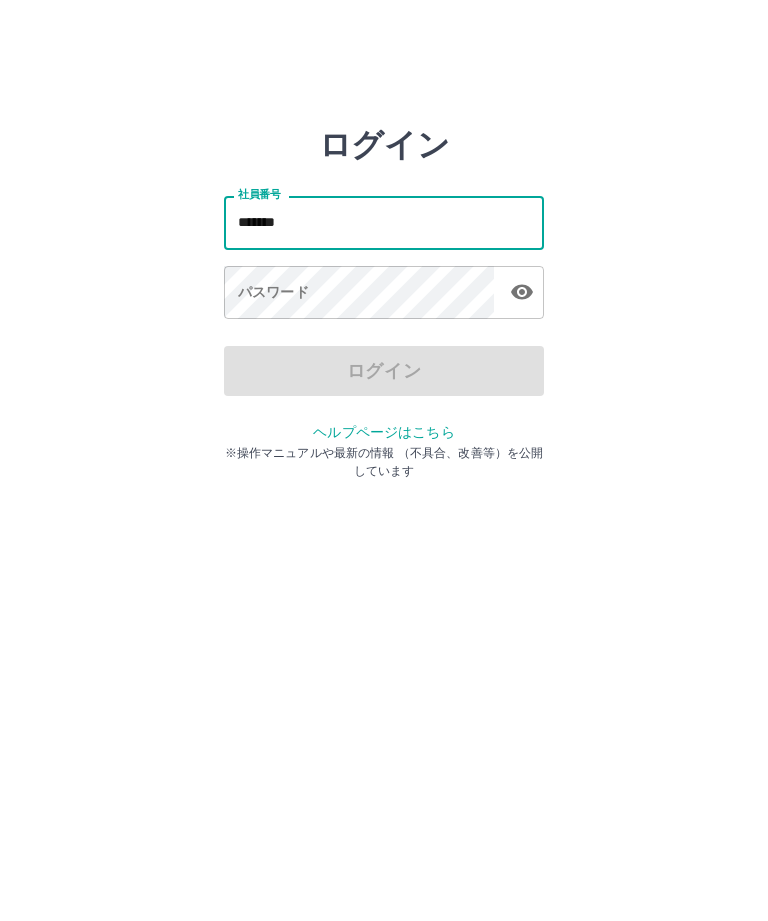 type on "*******" 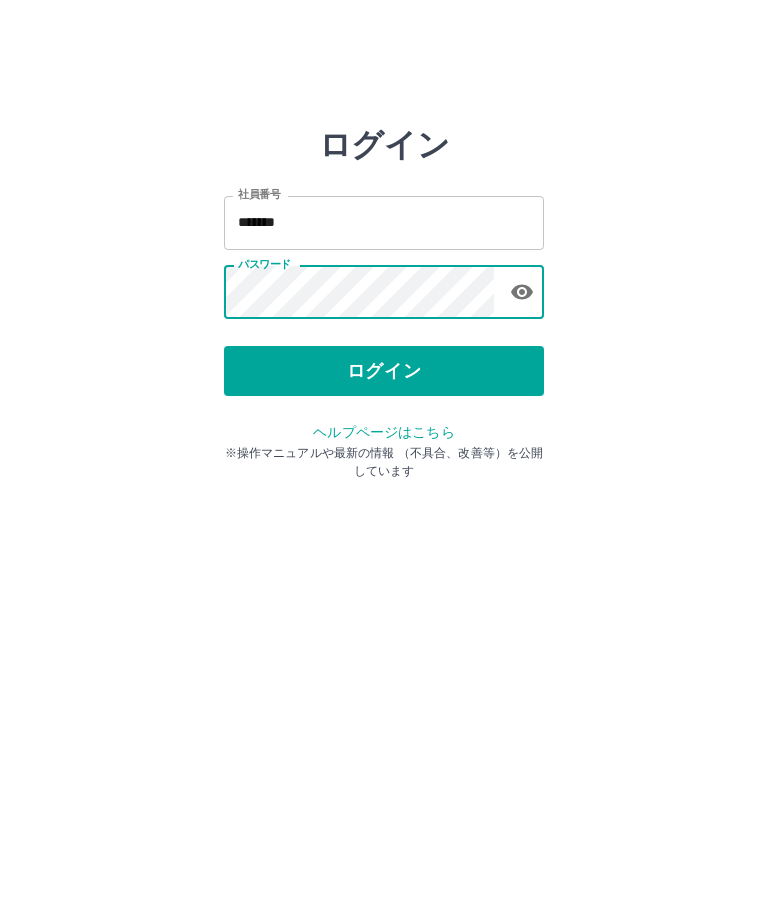 click on "ログイン" at bounding box center [384, 371] 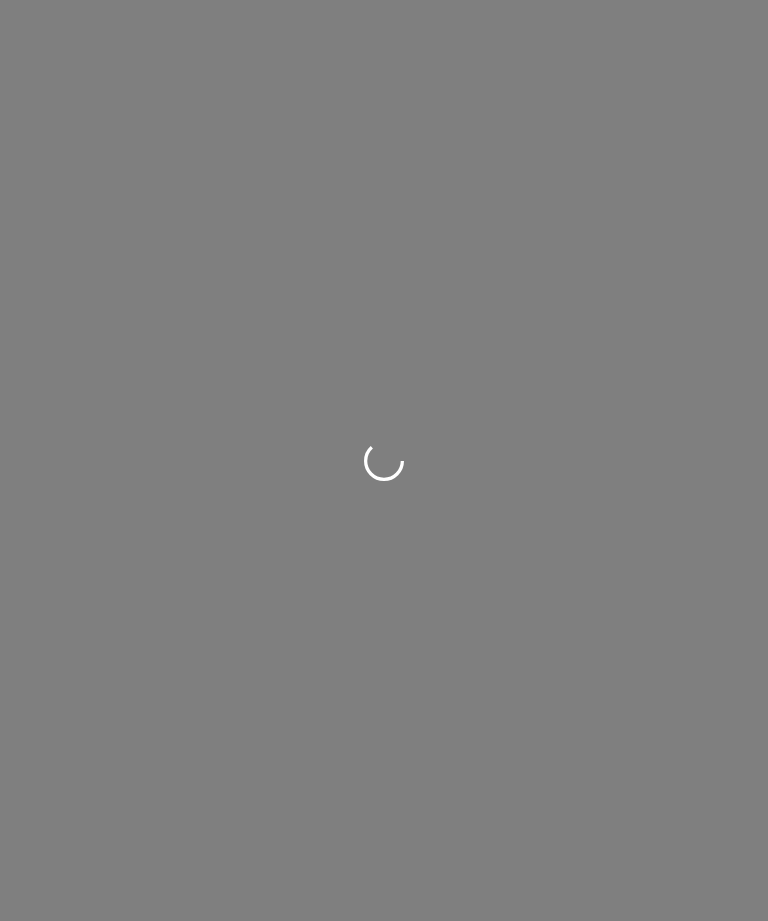 scroll, scrollTop: 0, scrollLeft: 0, axis: both 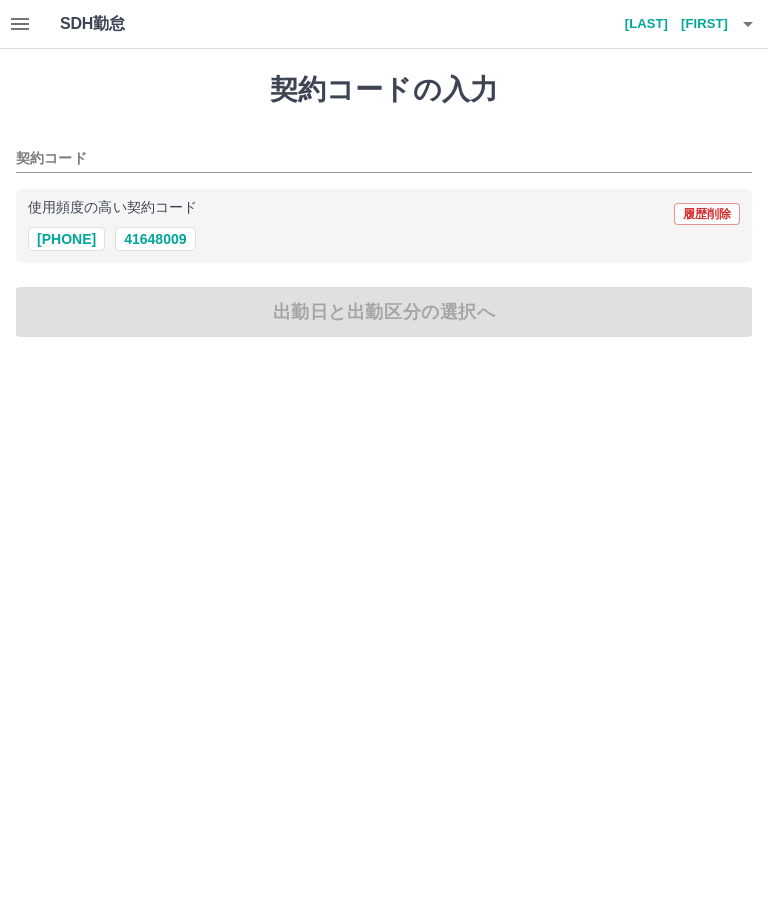 click on "[PHONE]" at bounding box center [66, 239] 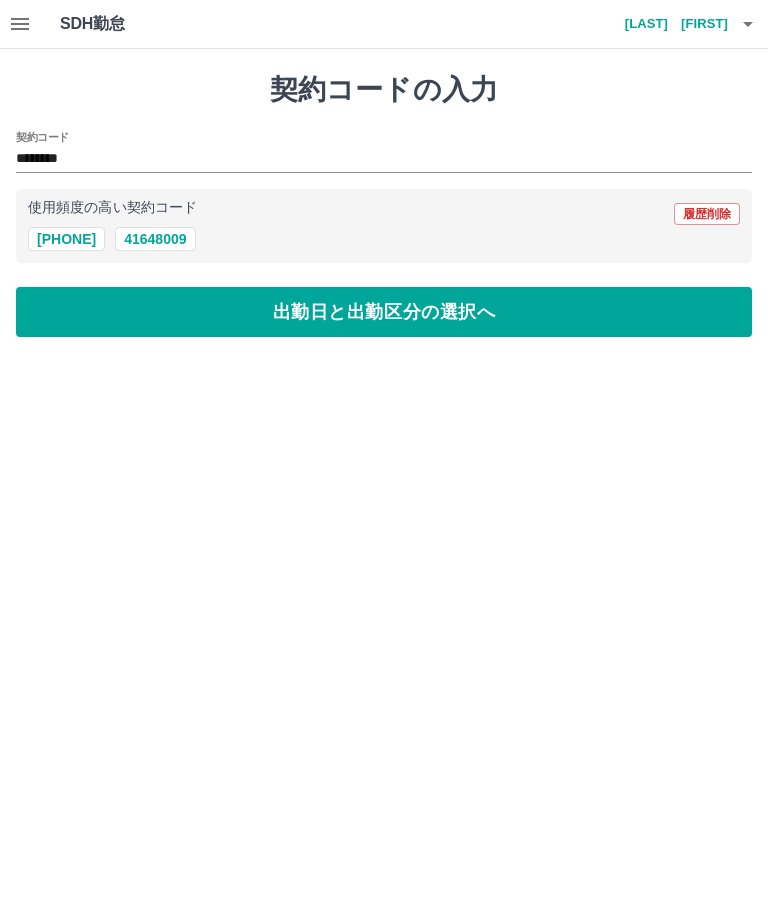 click on "出勤日と出勤区分の選択へ" at bounding box center (384, 312) 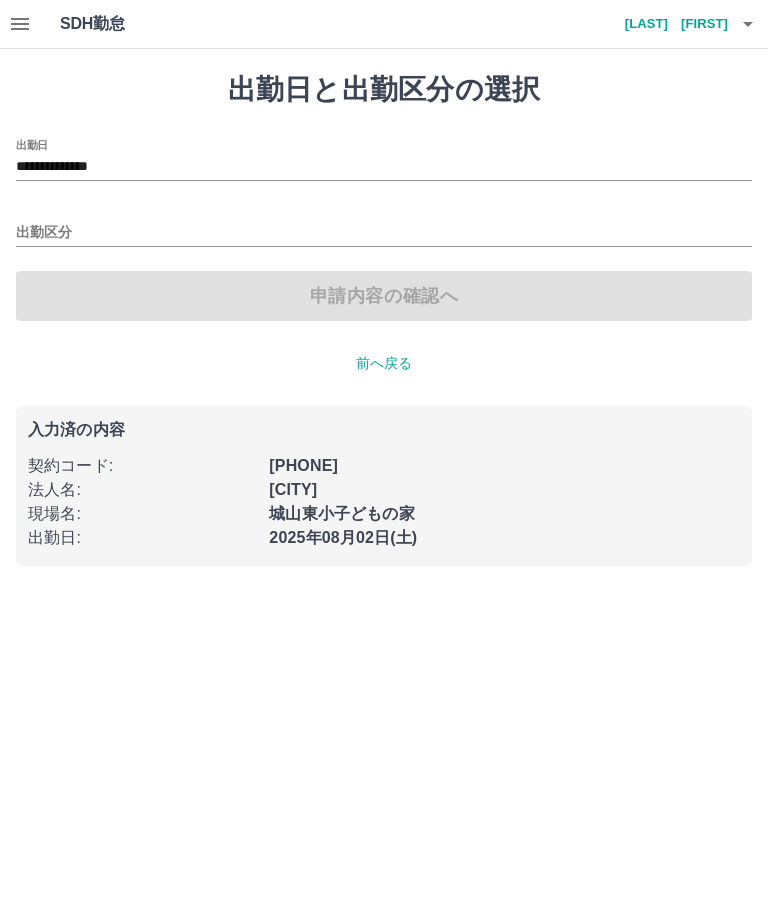 click on "出勤区分" at bounding box center [384, 233] 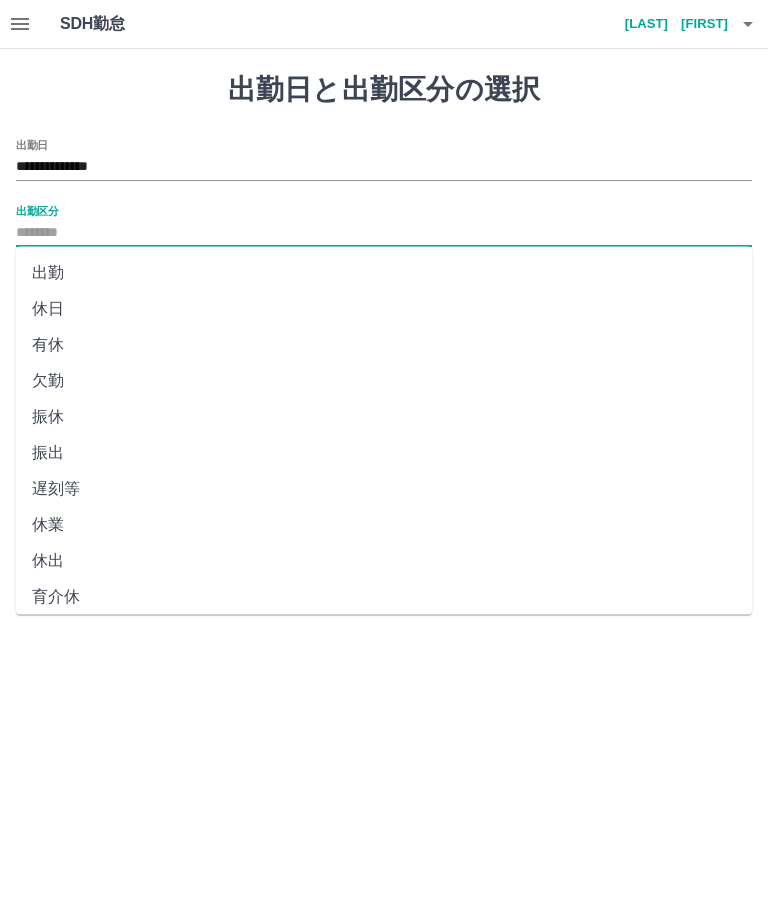 click on "**********" at bounding box center (384, 167) 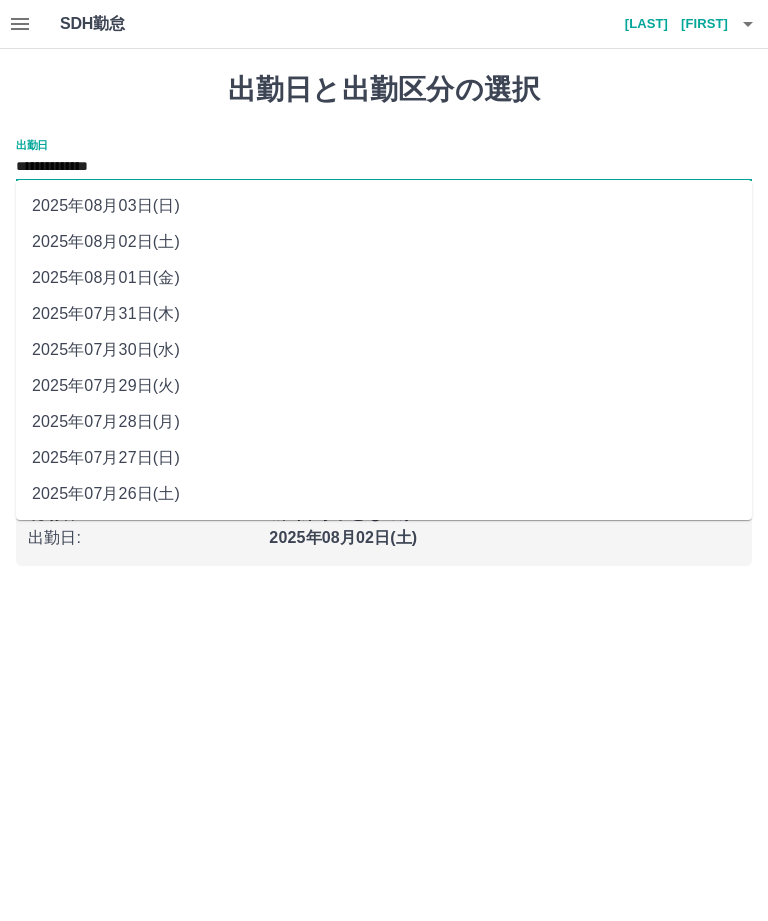 click on "2025年08月01日(金)" at bounding box center [384, 278] 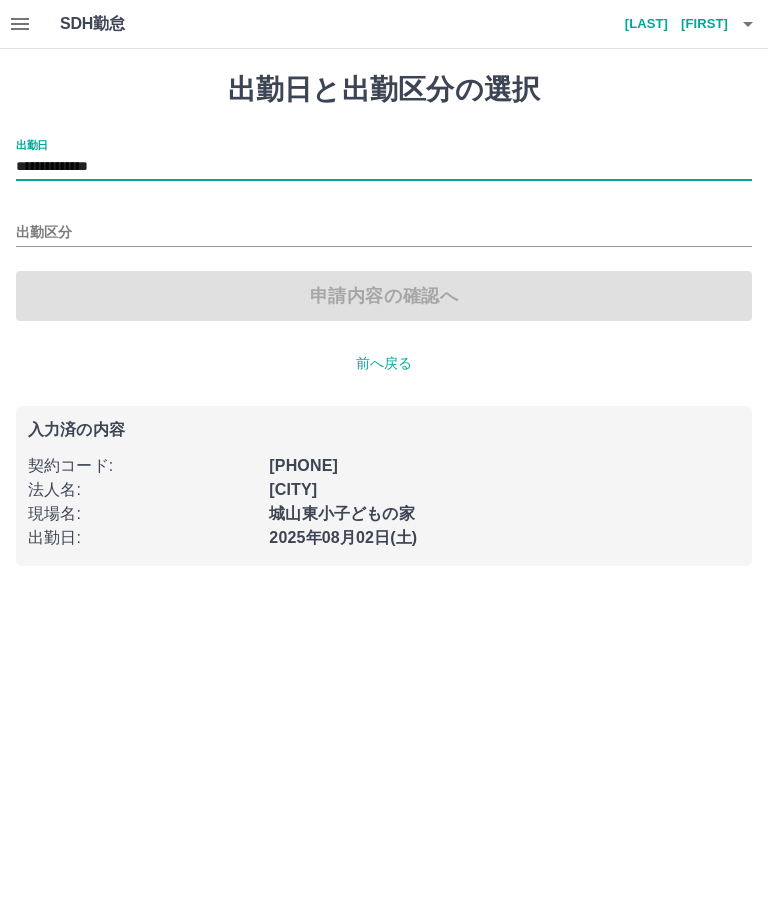 click on "出勤区分" at bounding box center [384, 233] 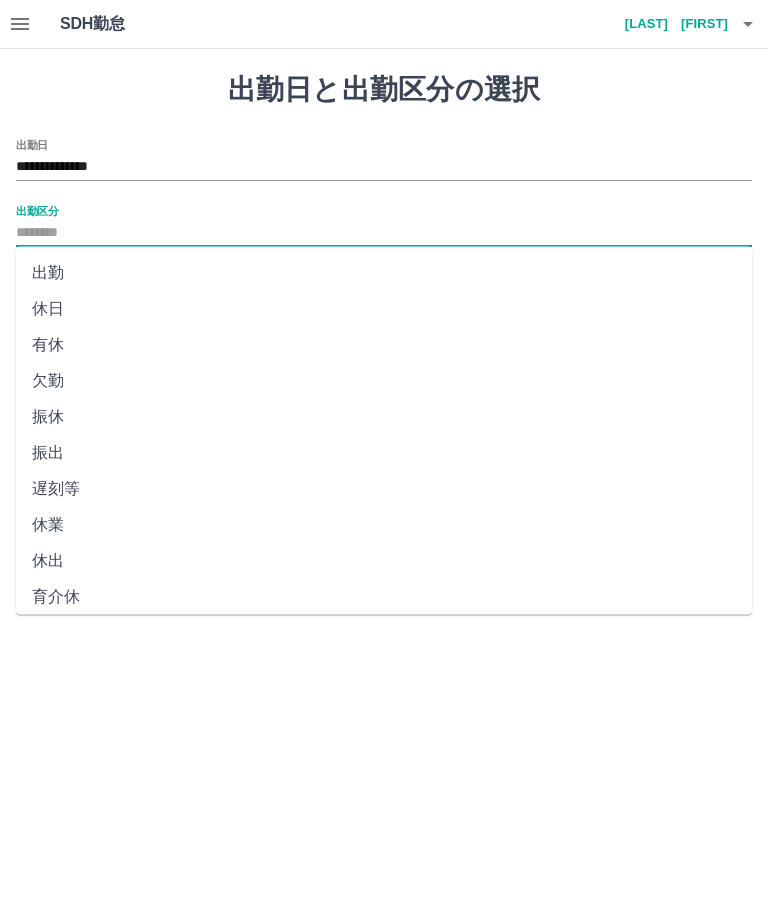 click on "出勤" at bounding box center [384, 273] 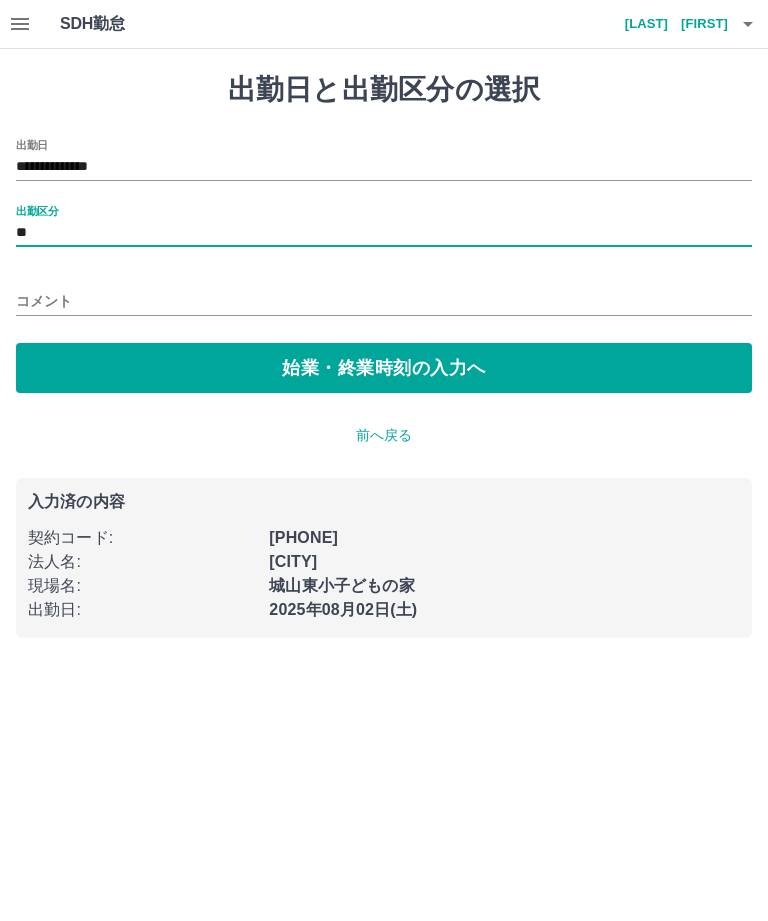 click on "コメント" at bounding box center [384, 301] 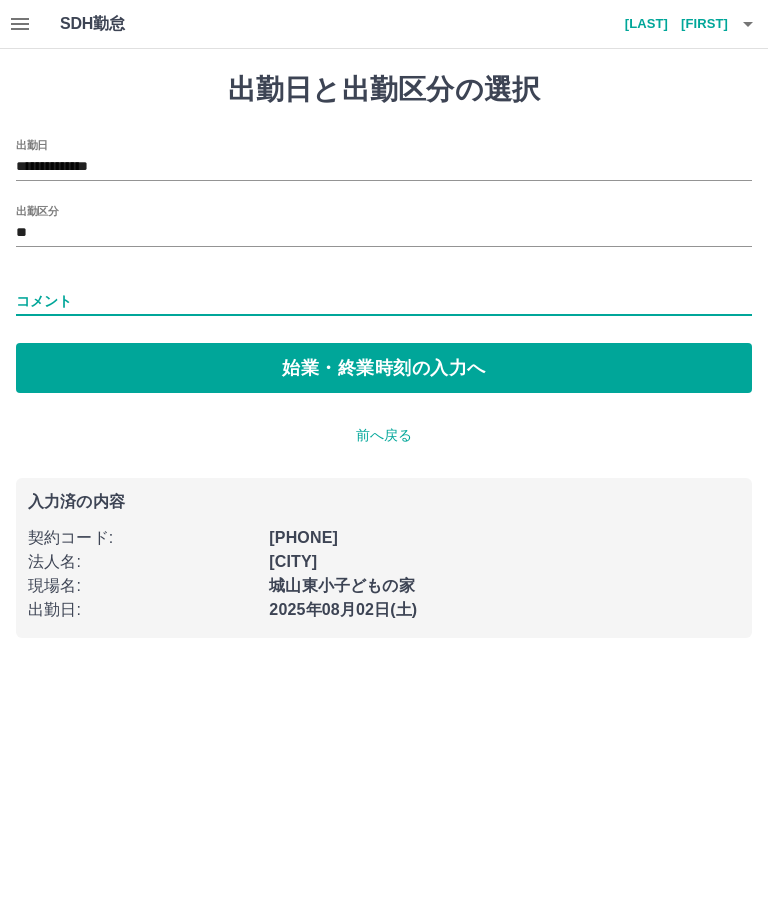 click on "始業・終業時刻の入力へ" at bounding box center (384, 368) 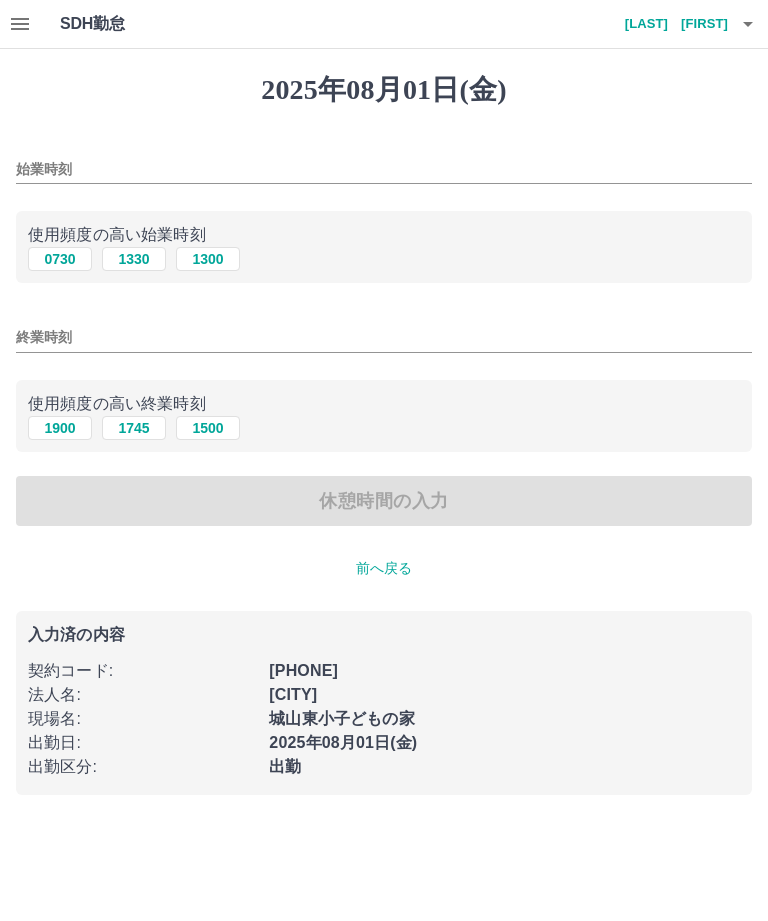 click on "始業時刻" at bounding box center [384, 169] 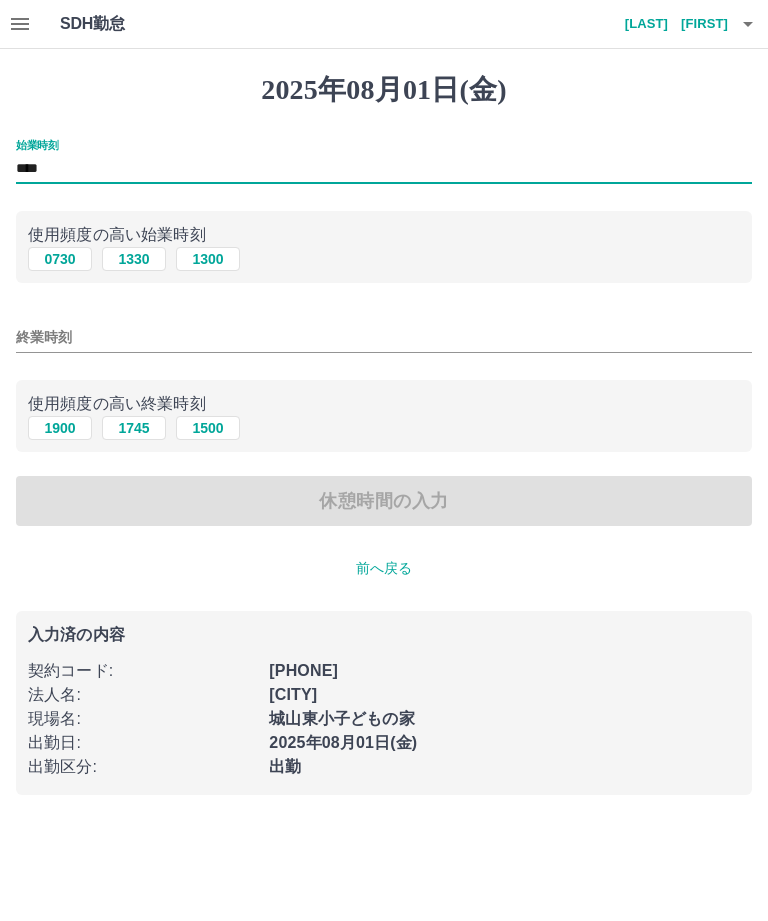 type on "****" 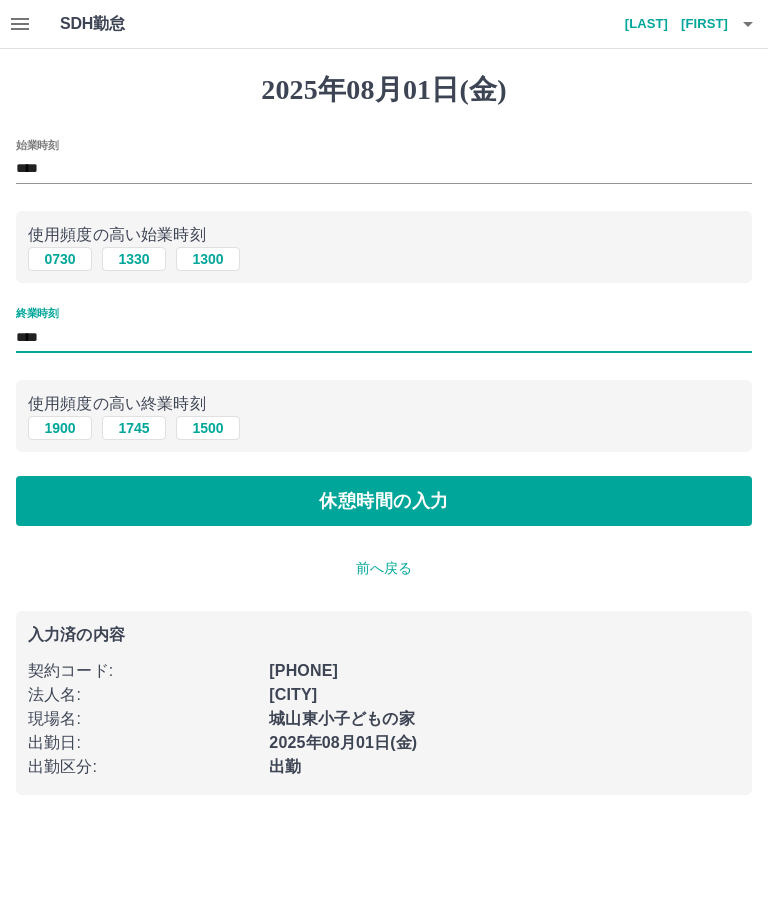 type on "****" 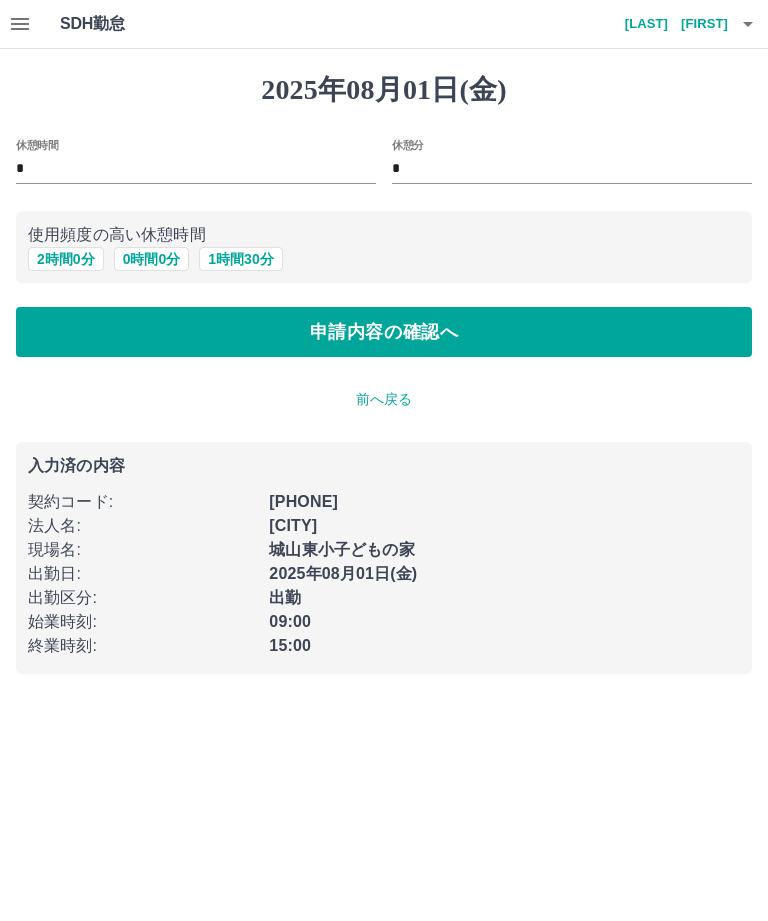 click on "申請内容の確認へ" at bounding box center [384, 332] 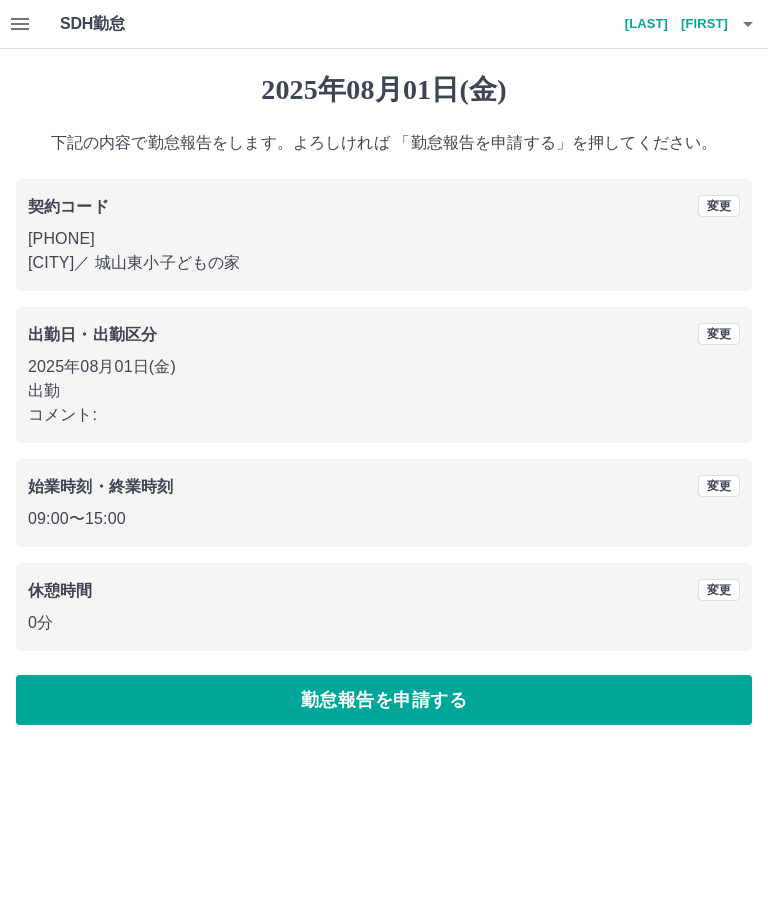 click on "勤怠報告を申請する" at bounding box center [384, 700] 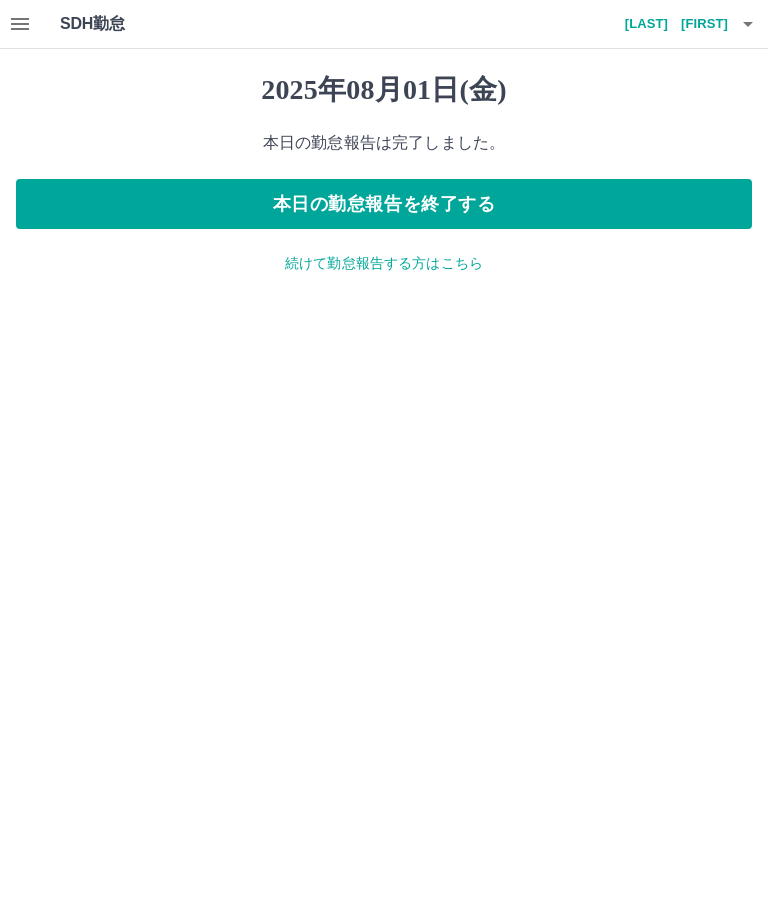click on "続けて勤怠報告する方はこちら" at bounding box center [384, 263] 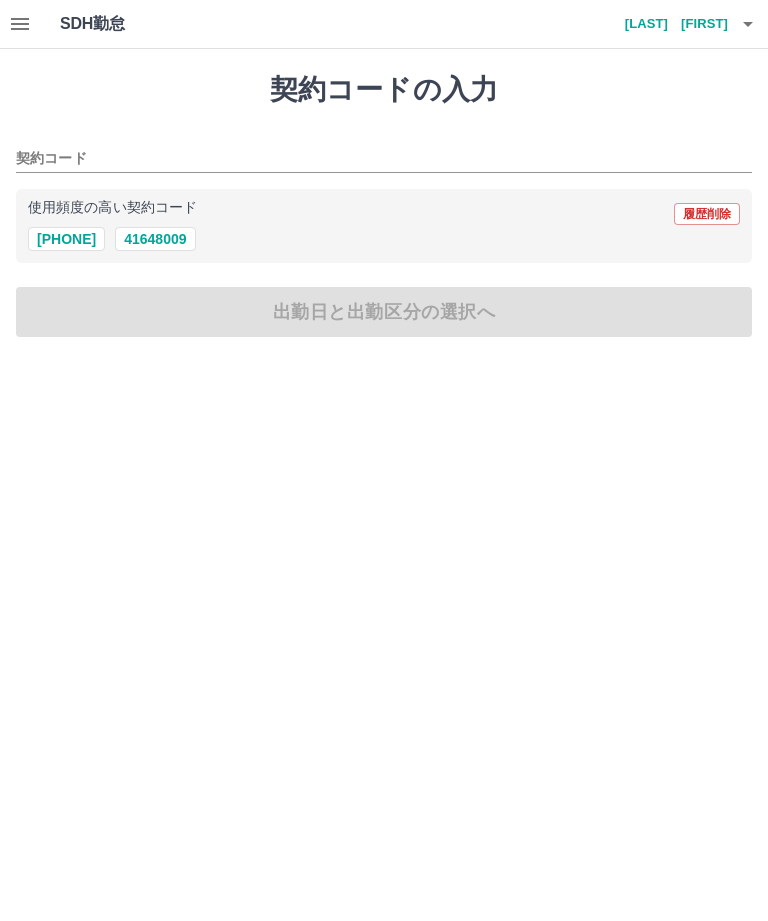 click on "41648004" at bounding box center [66, 239] 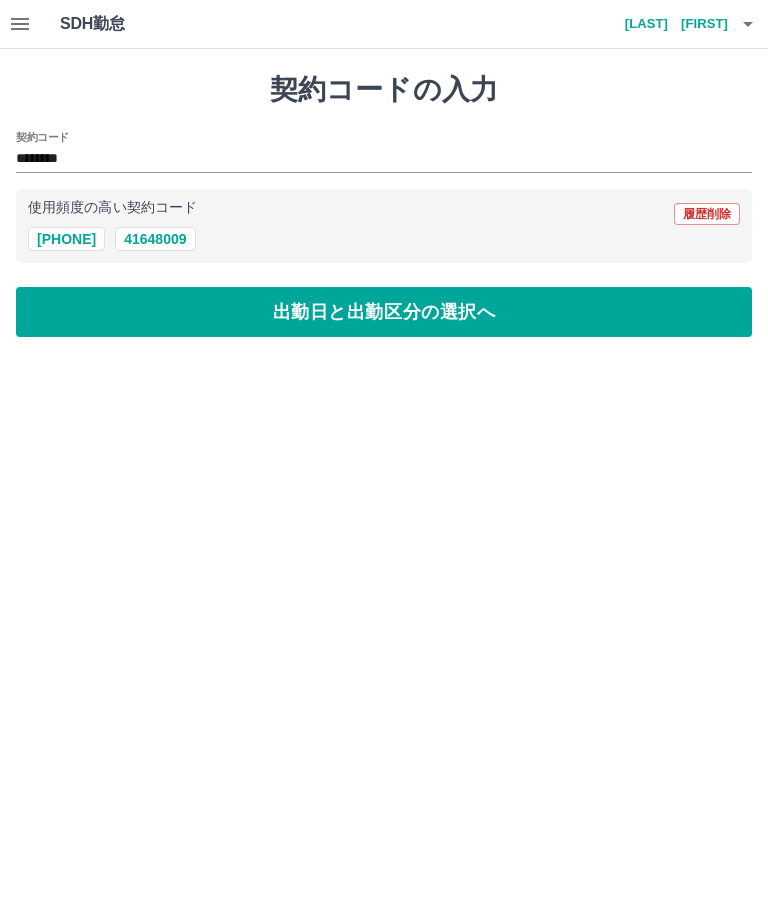 click 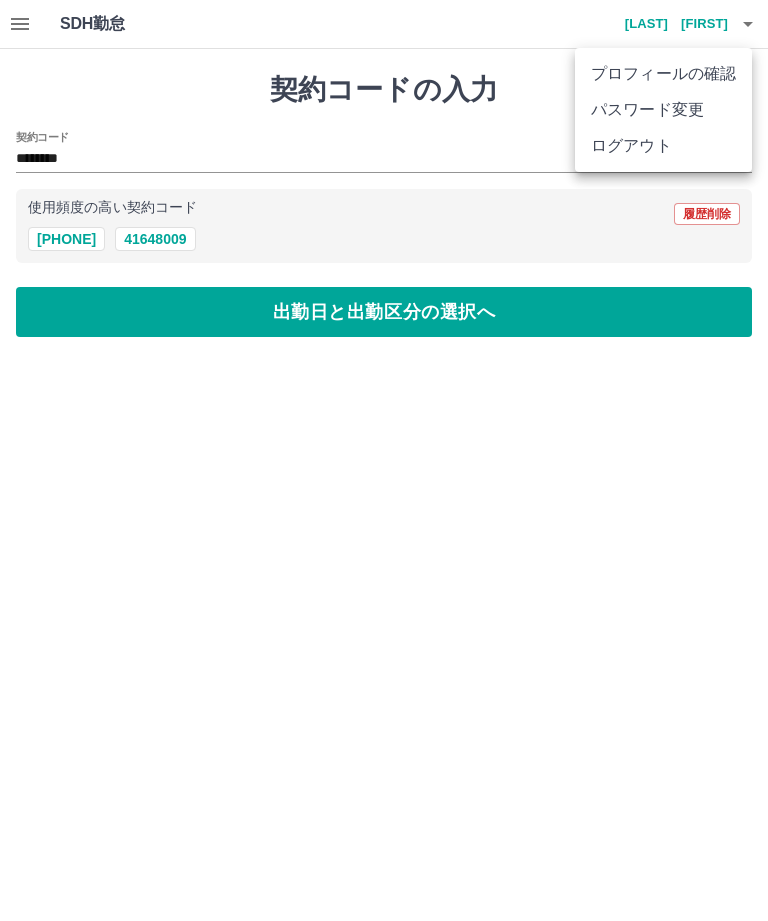 click on "ログアウト" at bounding box center (663, 146) 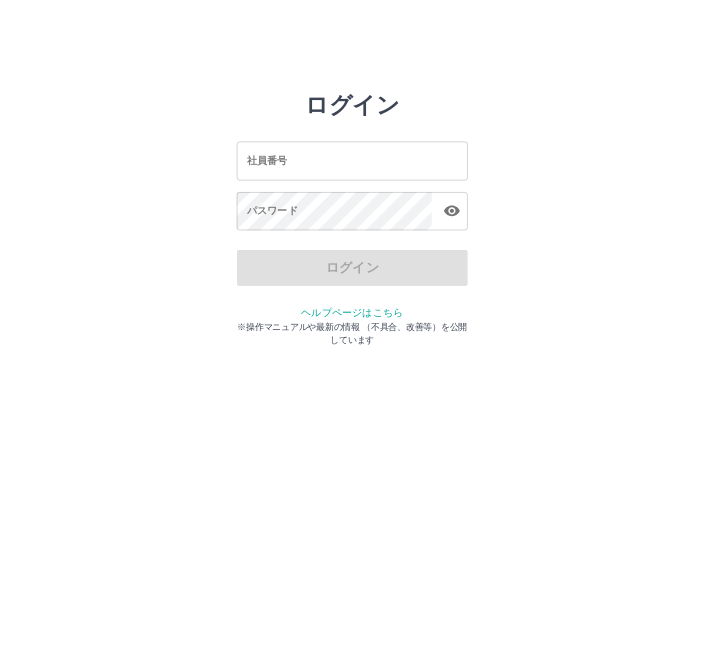 scroll, scrollTop: 0, scrollLeft: 0, axis: both 